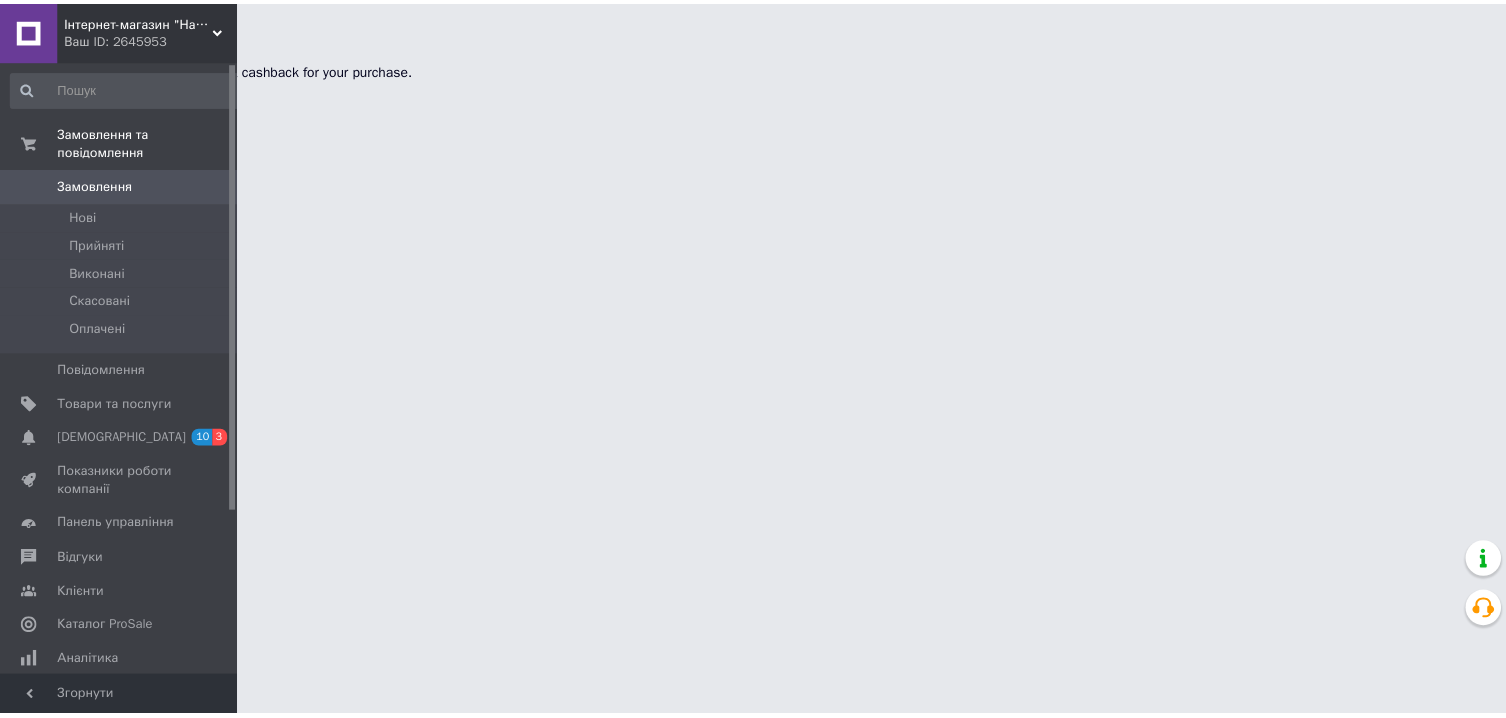 scroll, scrollTop: 0, scrollLeft: 0, axis: both 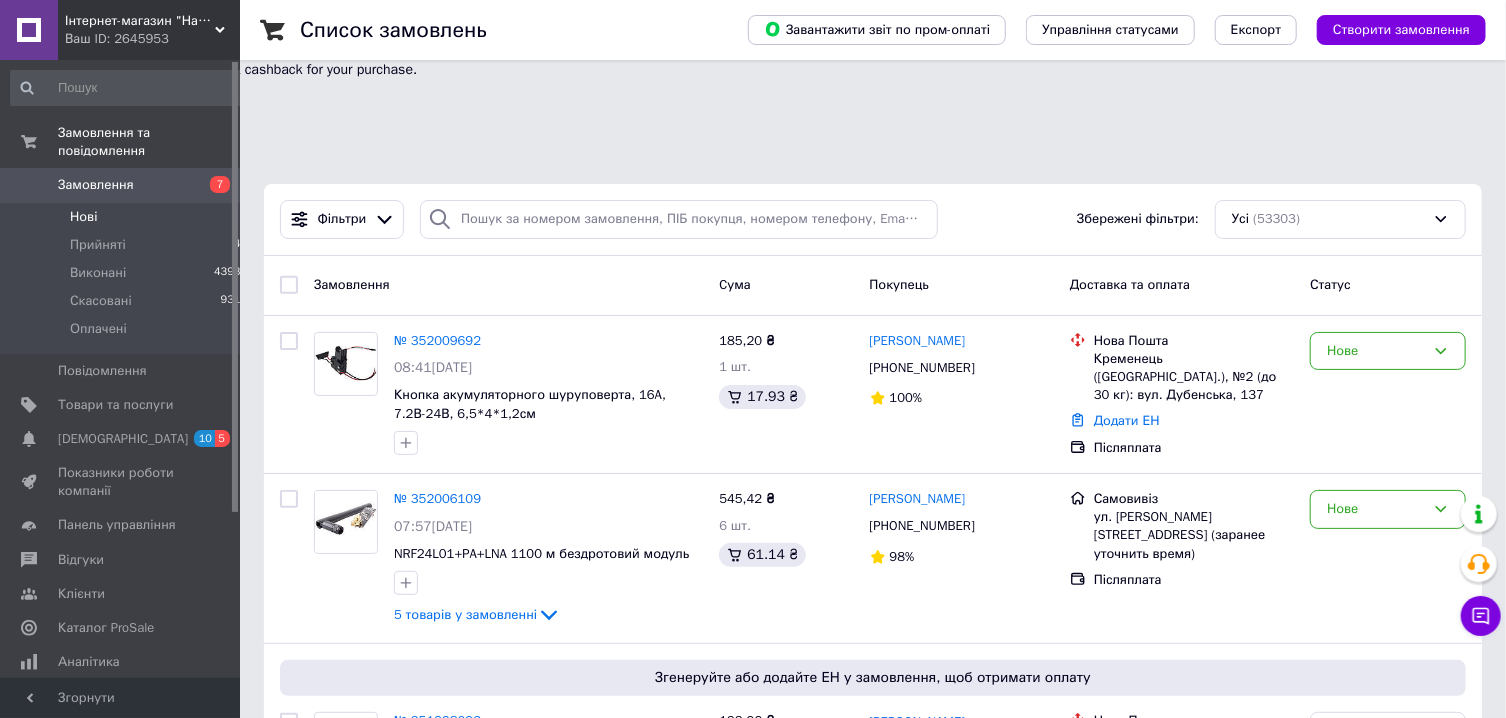 click on "Нові" at bounding box center [83, 217] 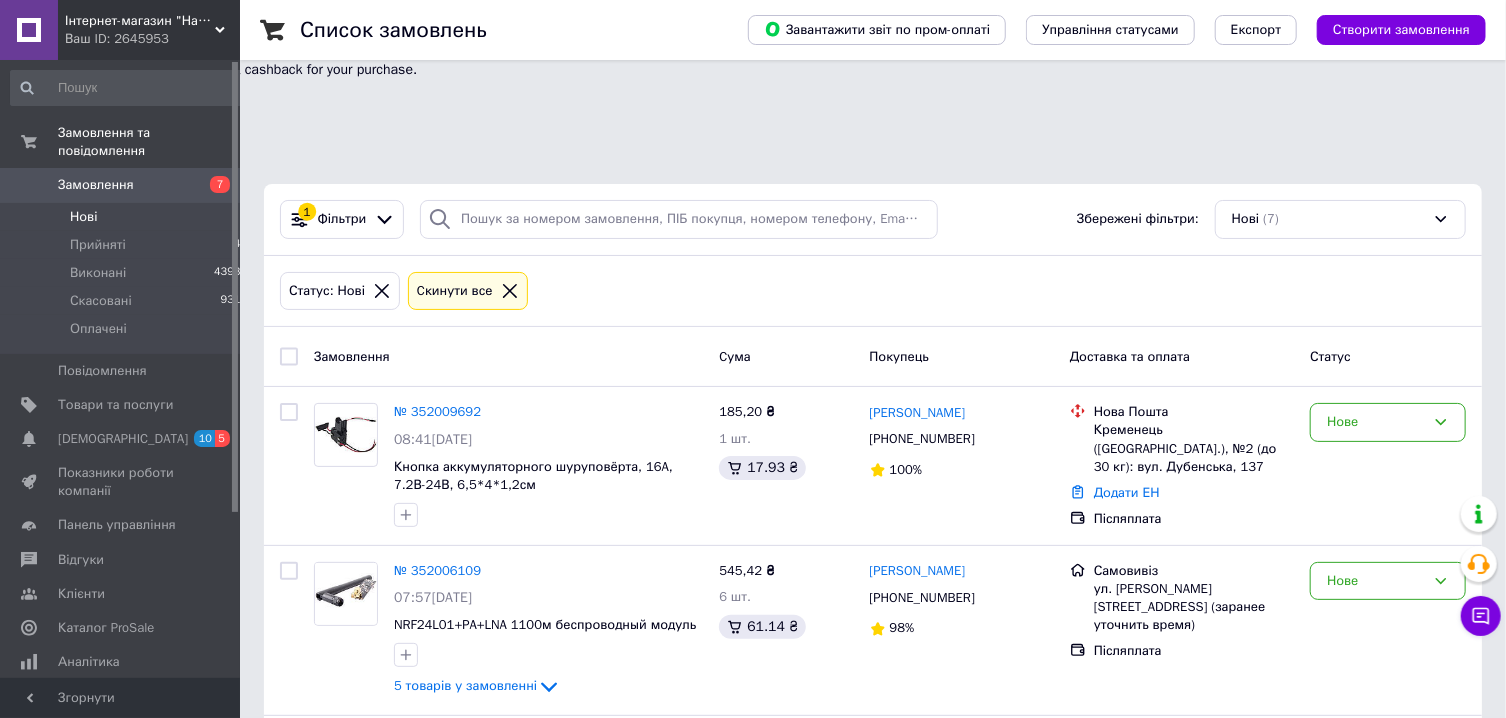 click at bounding box center [289, 357] 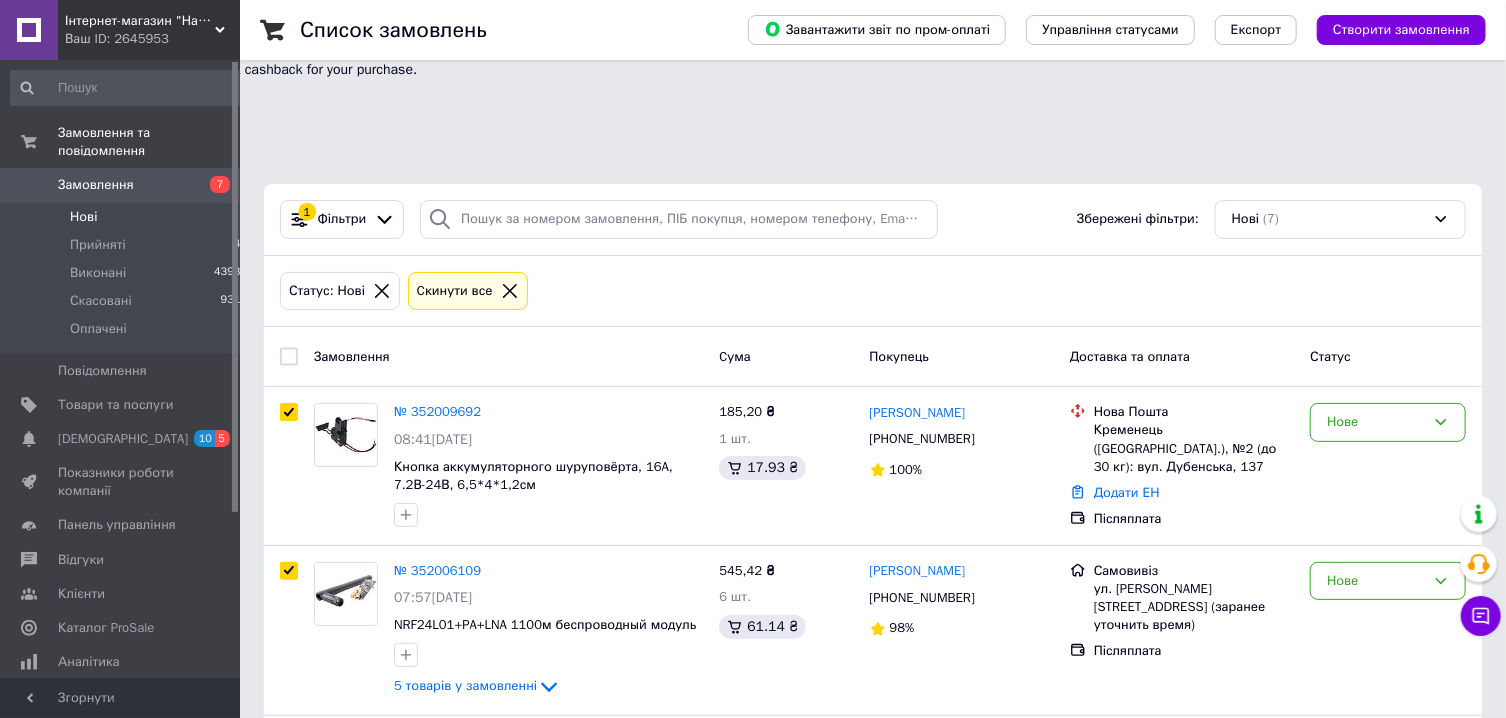 checkbox on "true" 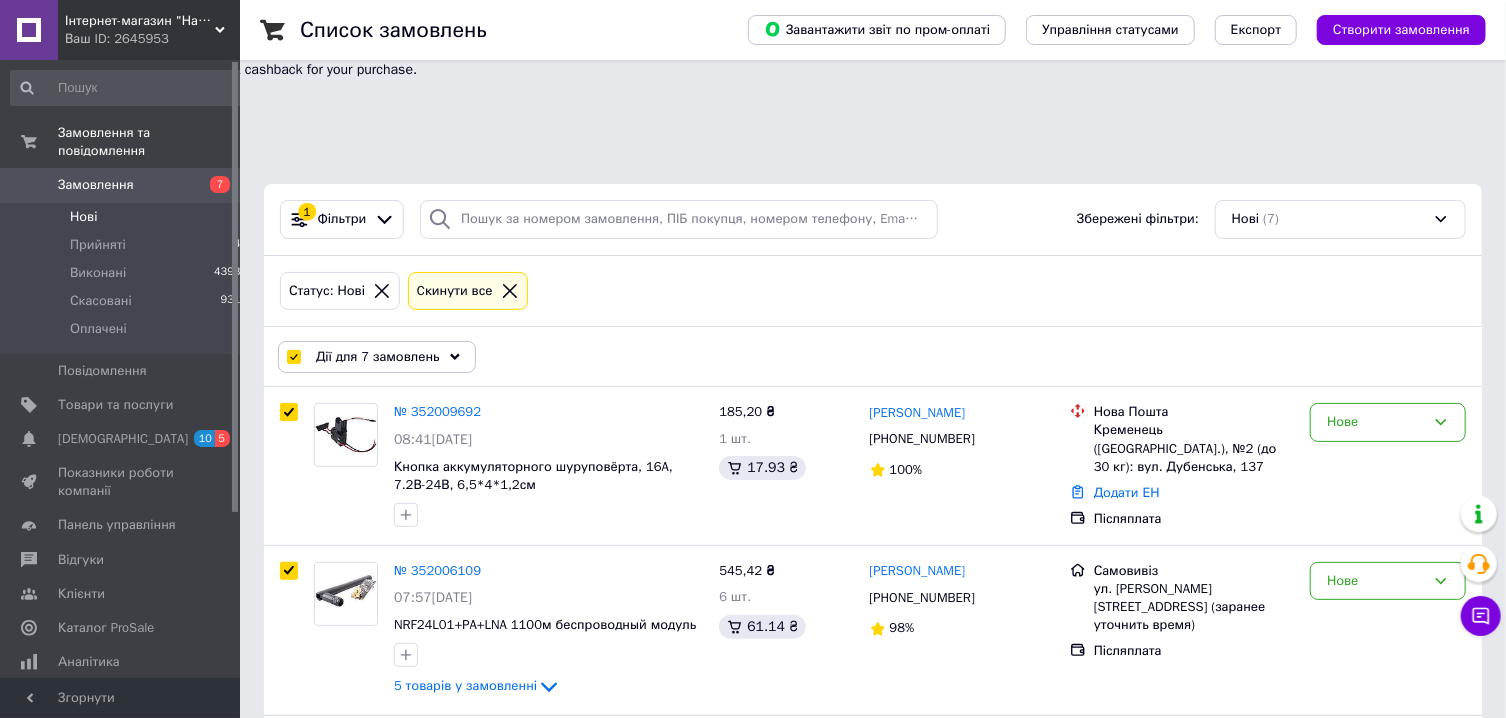 click on "Дії для 7 замовлень" at bounding box center [378, 357] 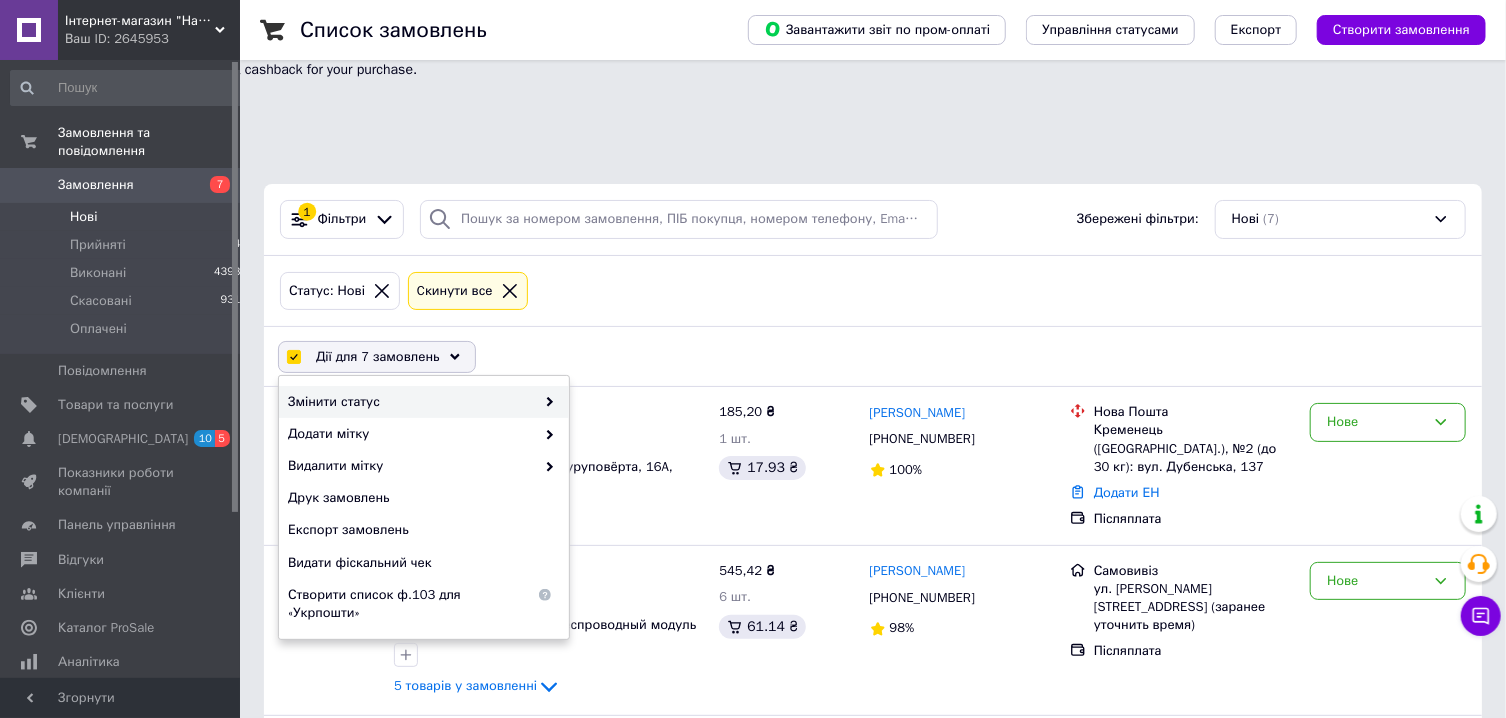 click 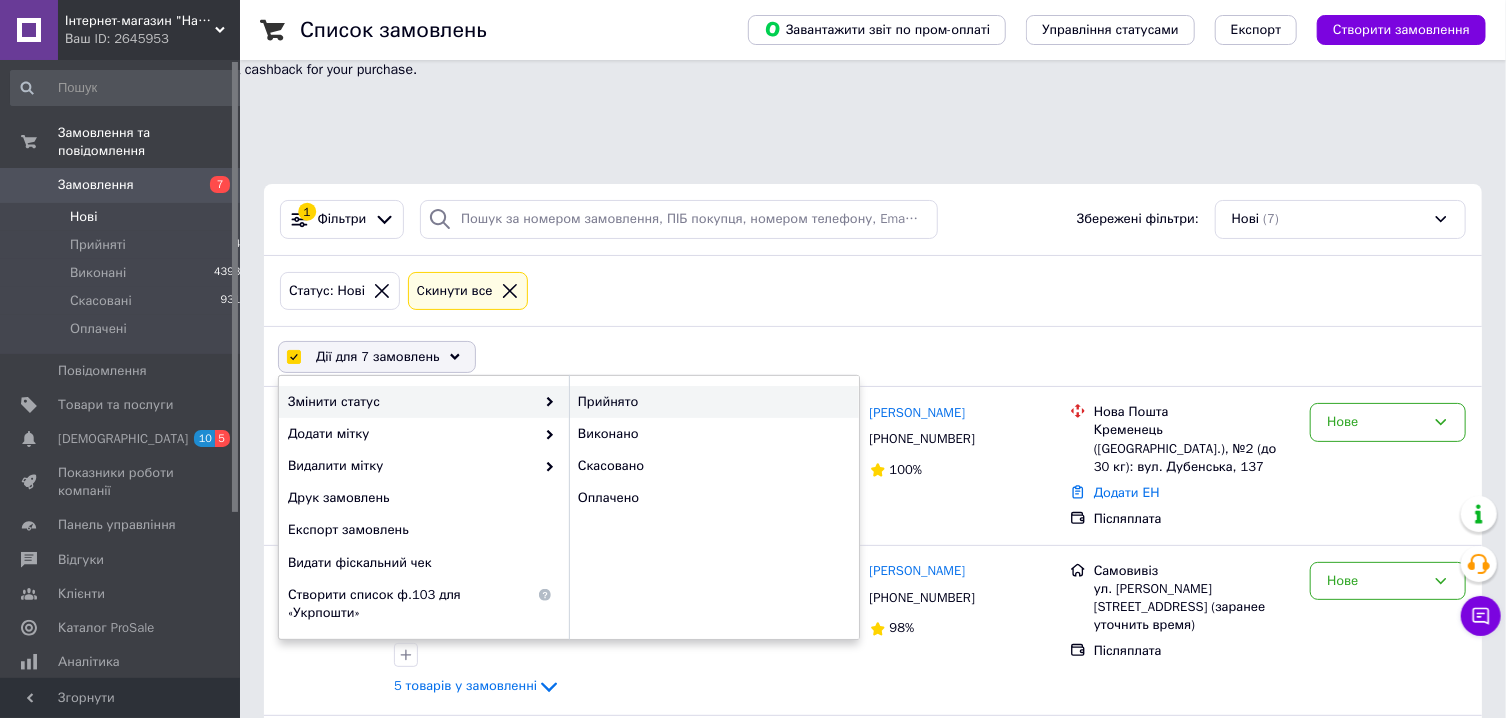 click on "Прийнято" at bounding box center (714, 402) 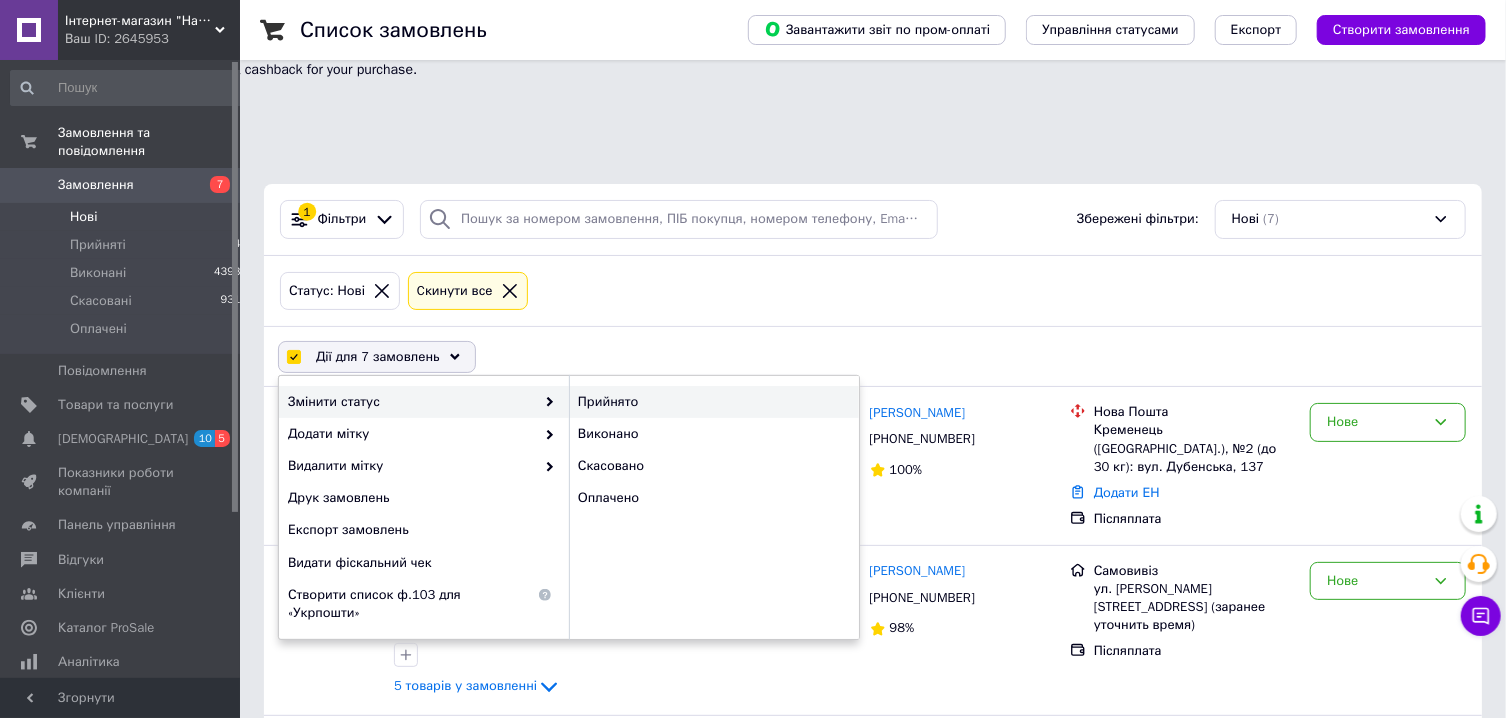 checkbox on "false" 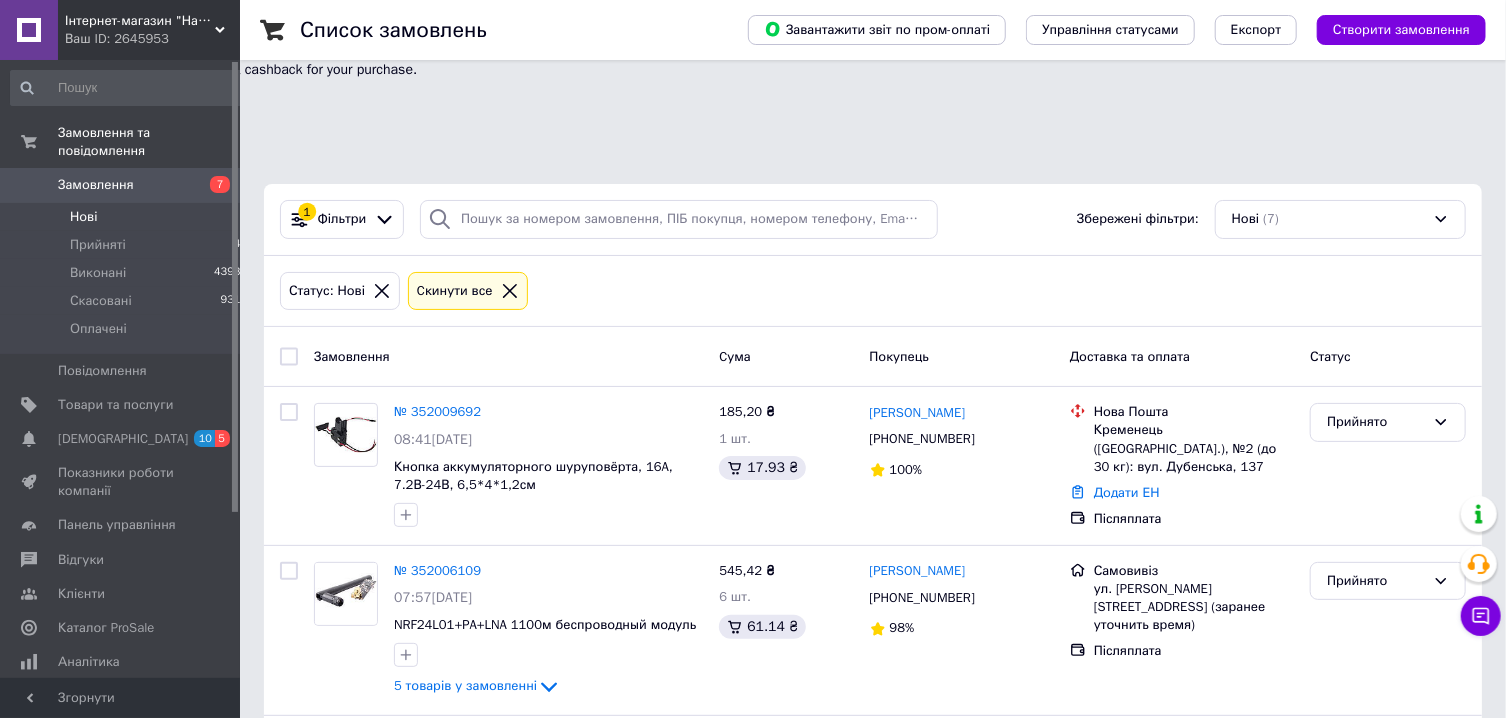 click 